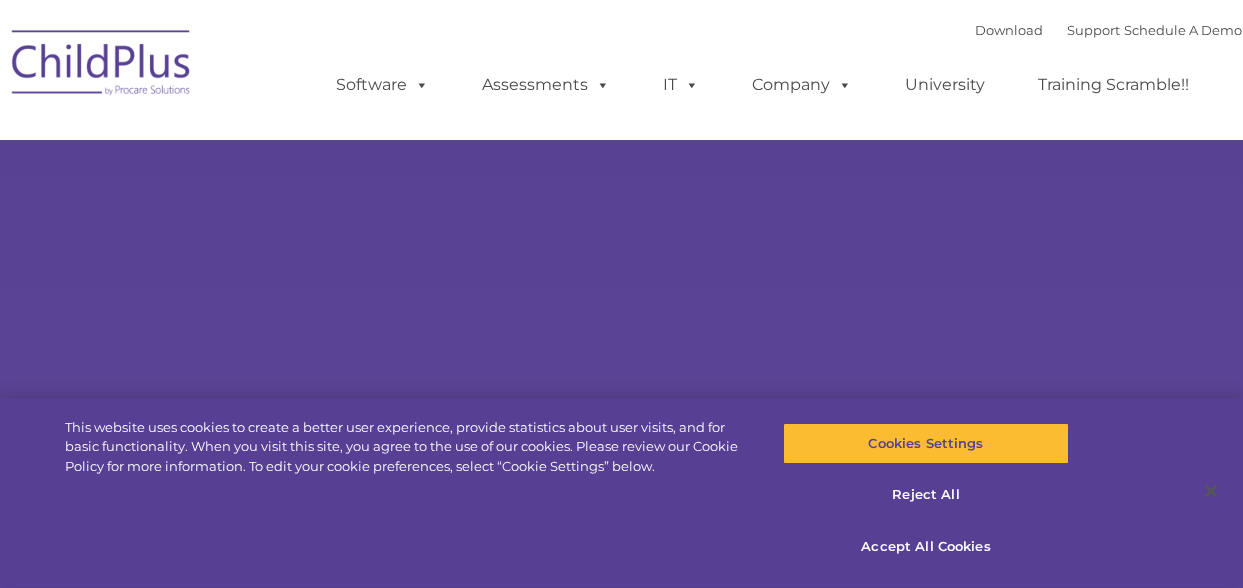 scroll, scrollTop: 0, scrollLeft: 0, axis: both 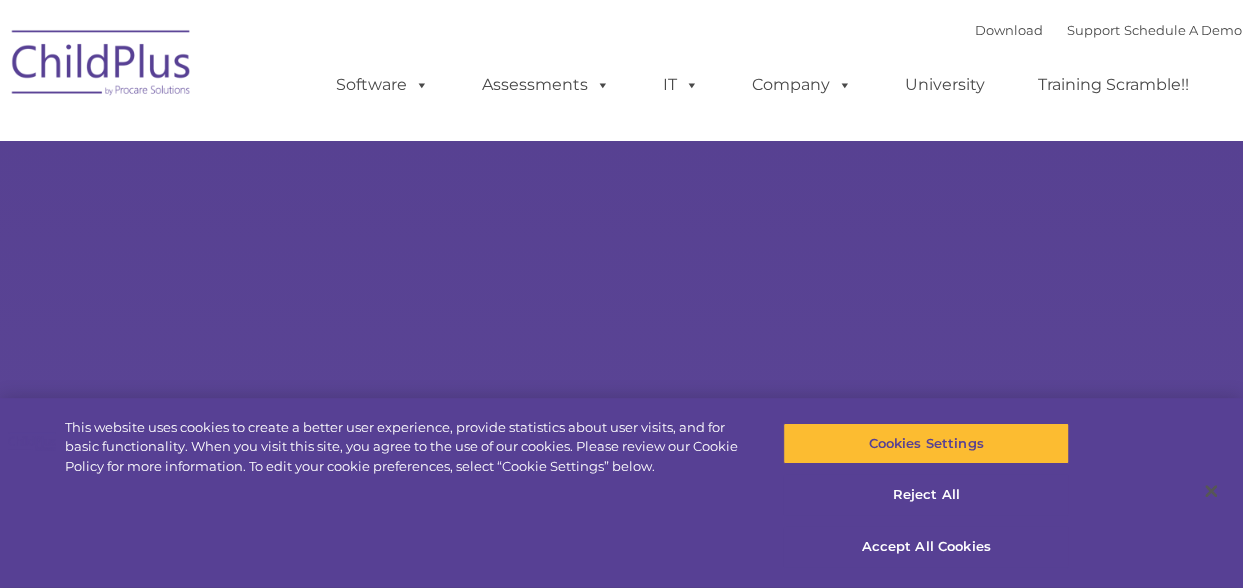 select on "MEDIUM" 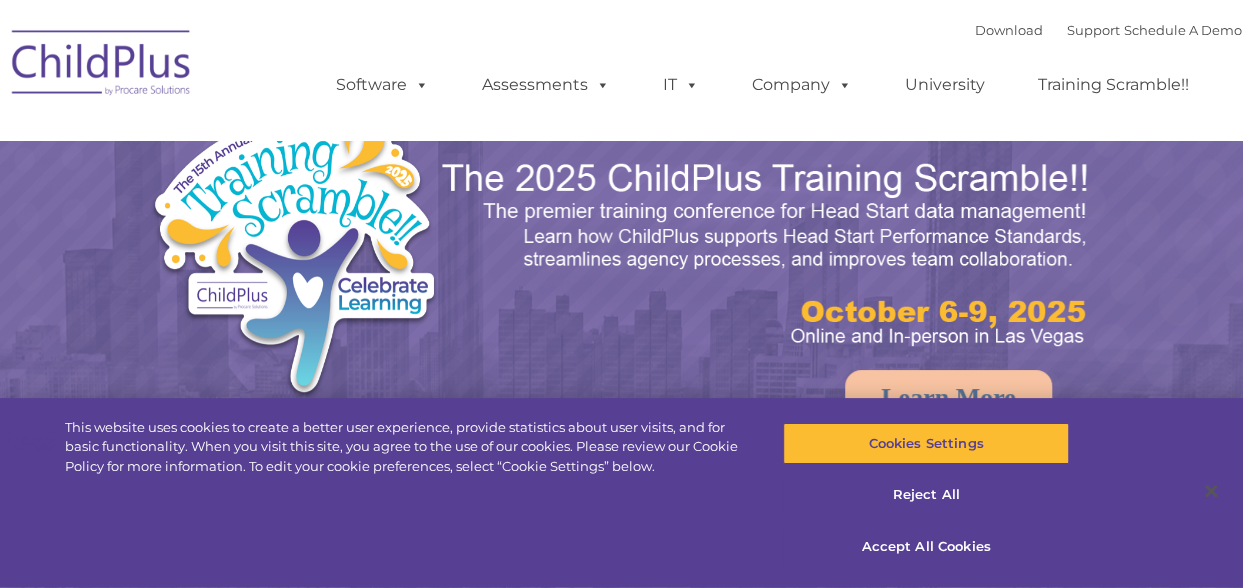 scroll, scrollTop: 0, scrollLeft: 0, axis: both 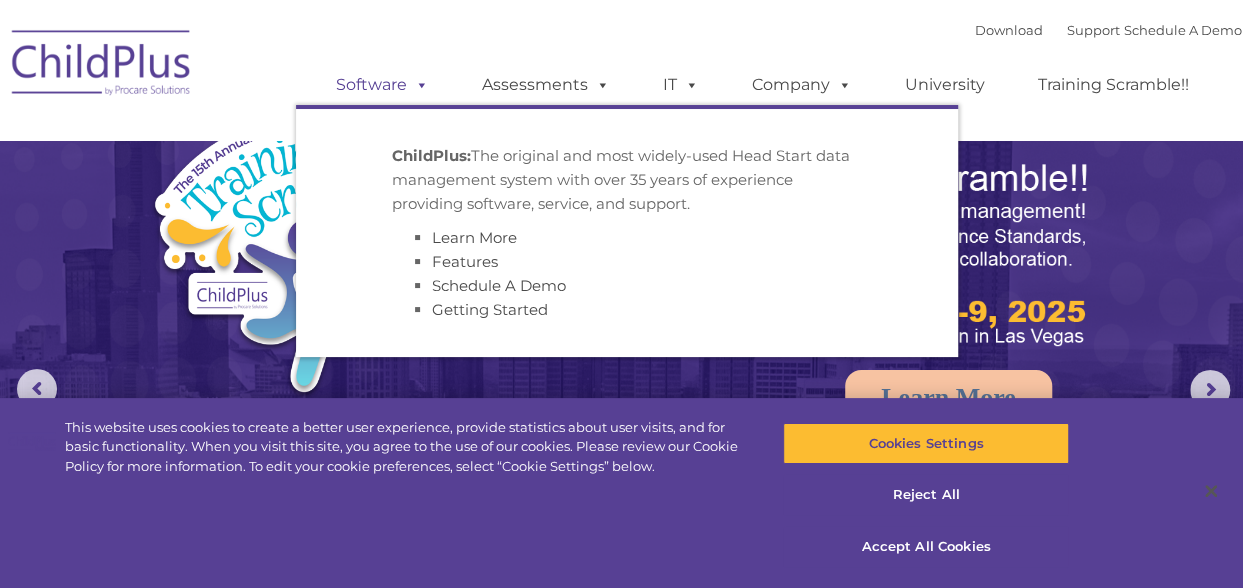 click on "Software" at bounding box center [382, 85] 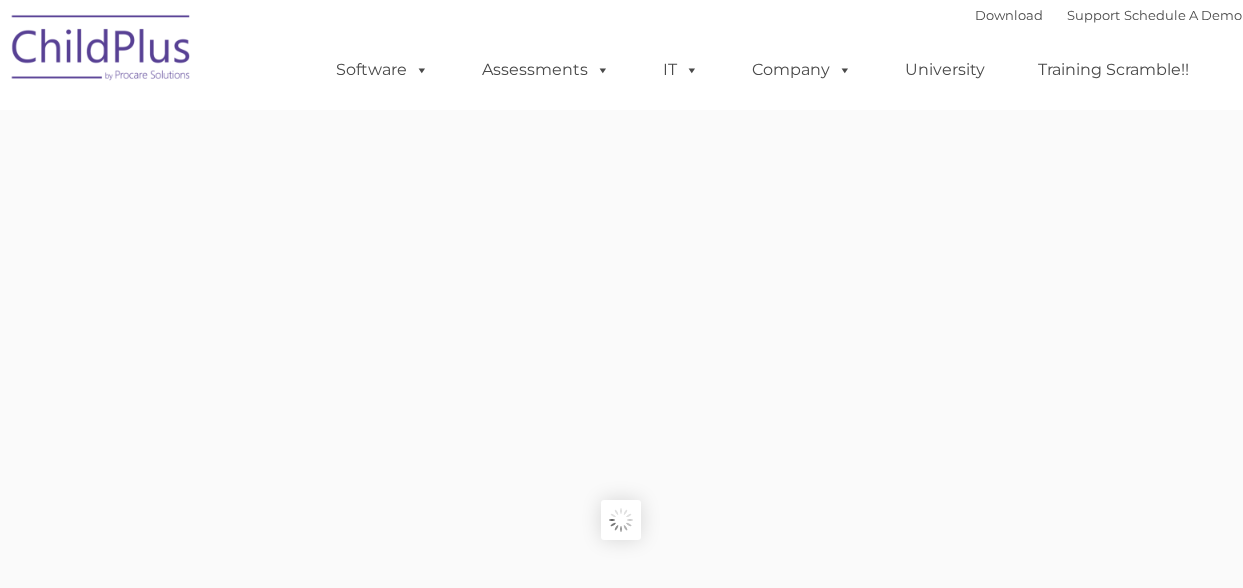 scroll, scrollTop: 0, scrollLeft: 0, axis: both 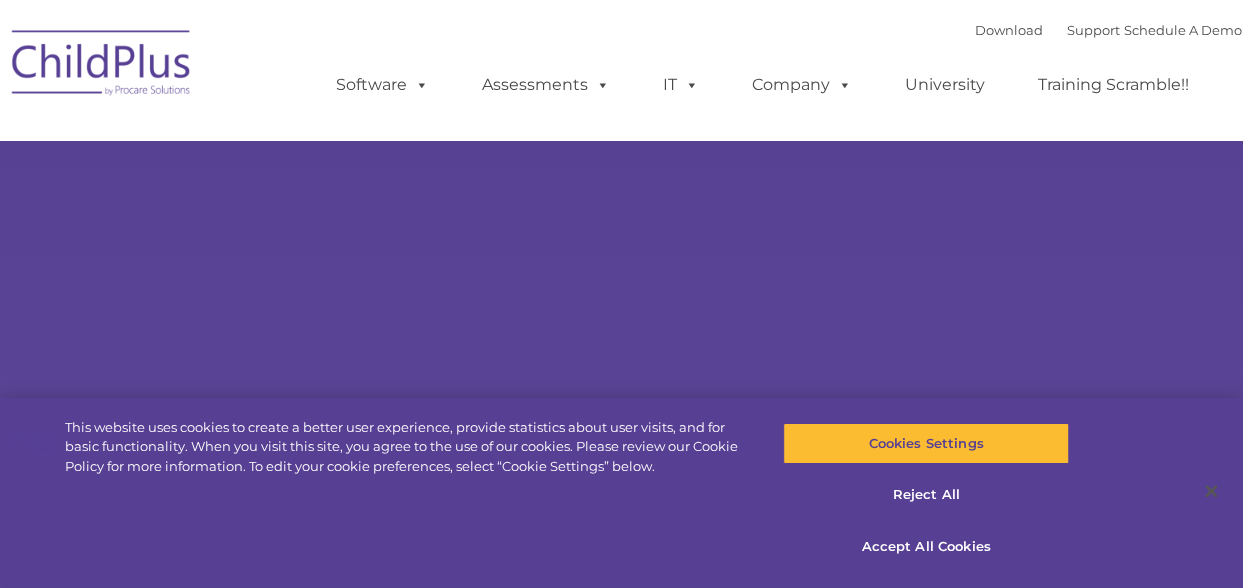 select on "MEDIUM" 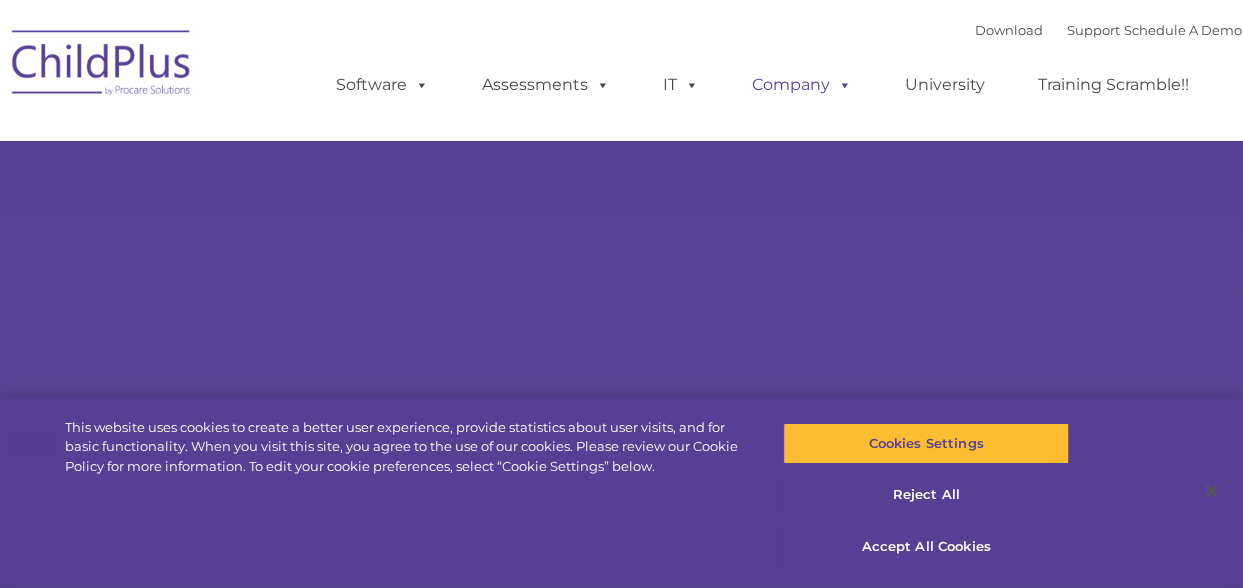 scroll, scrollTop: 0, scrollLeft: 0, axis: both 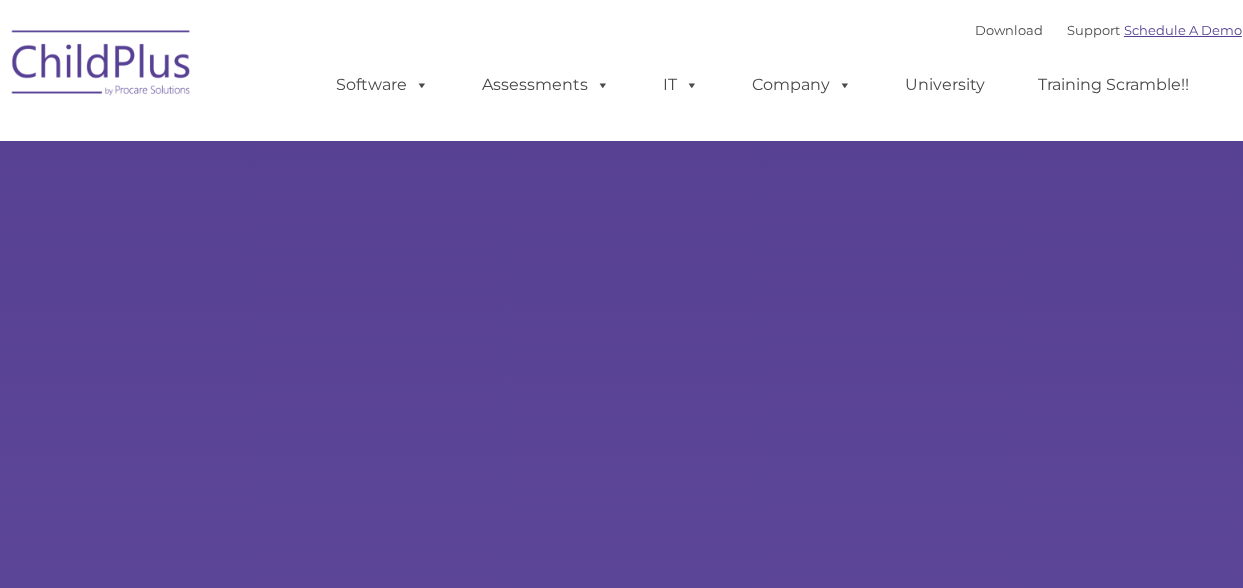 select on "MEDIUM" 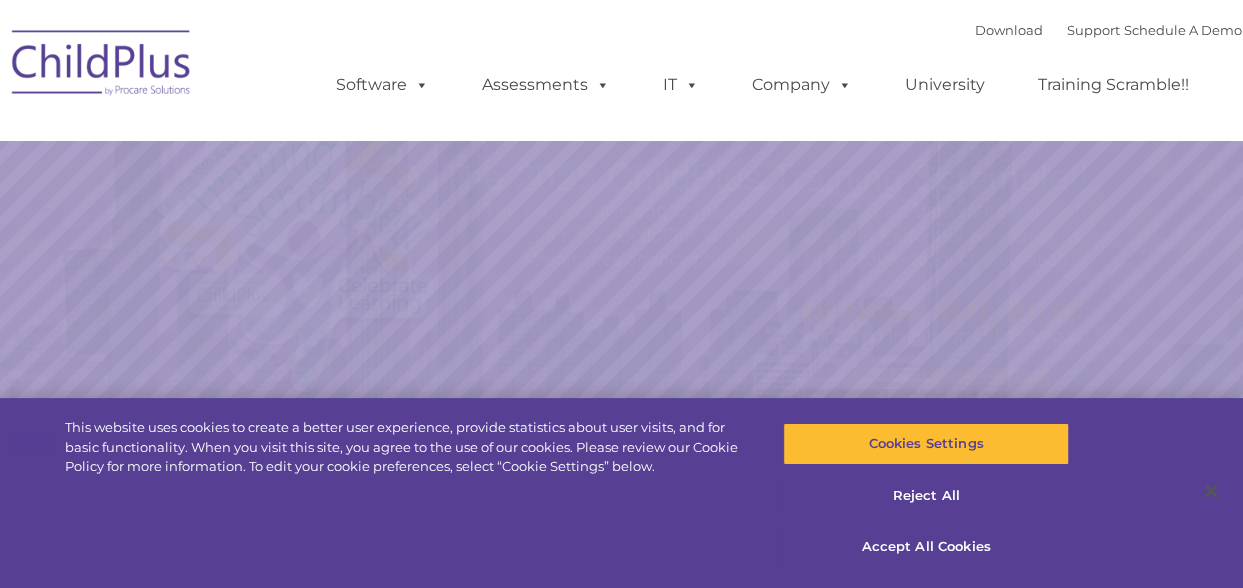 scroll, scrollTop: 0, scrollLeft: 0, axis: both 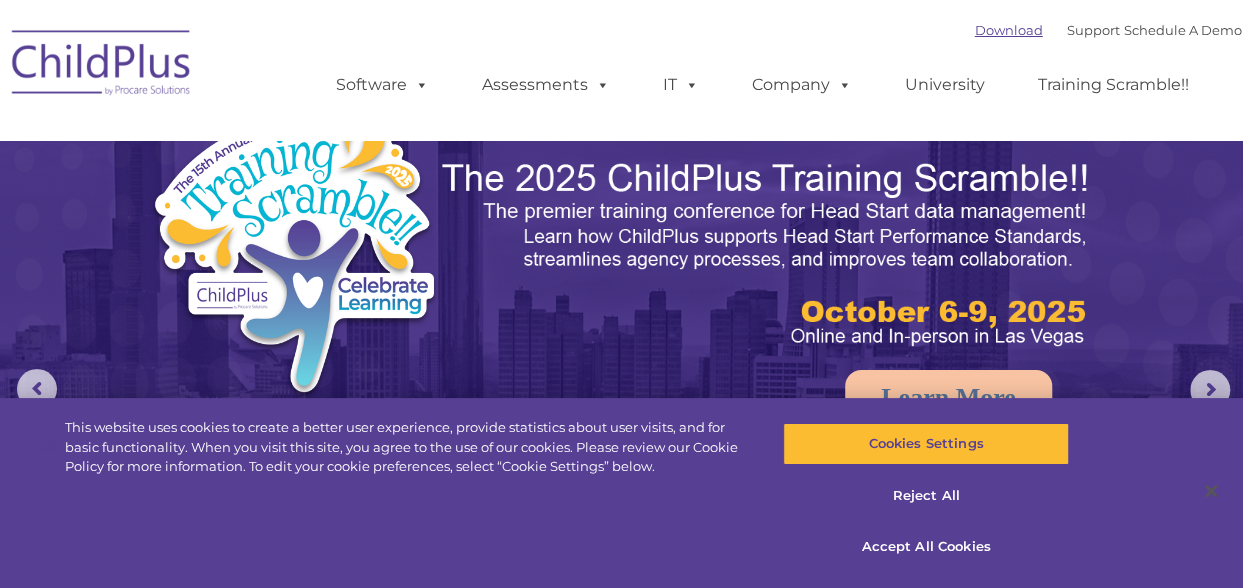 click on "Download" at bounding box center (1009, 30) 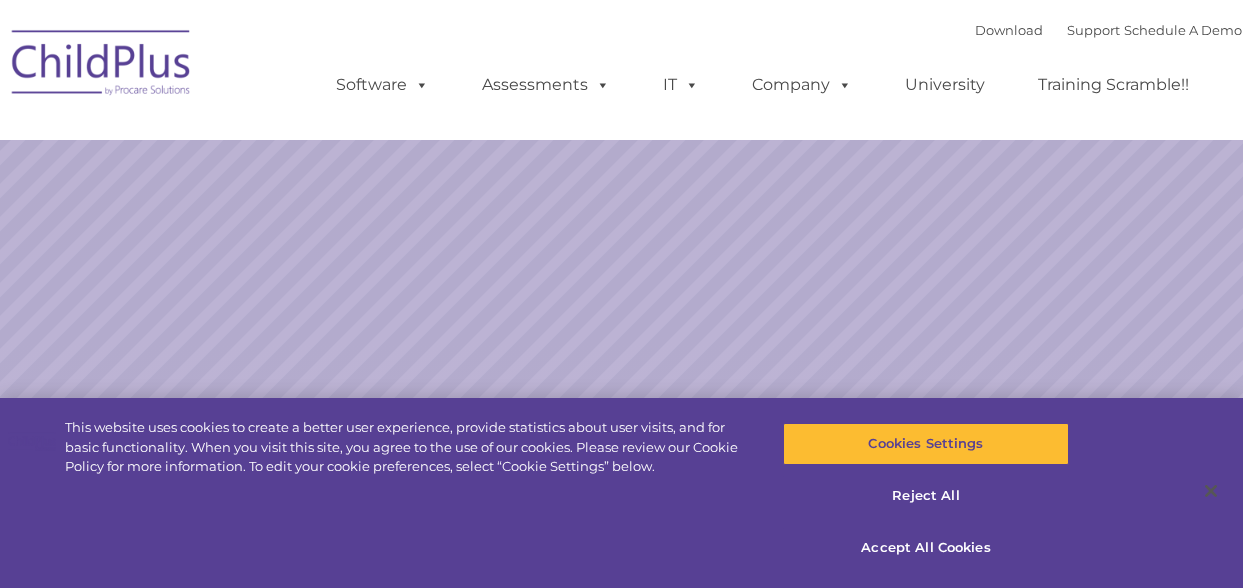 scroll, scrollTop: 0, scrollLeft: 0, axis: both 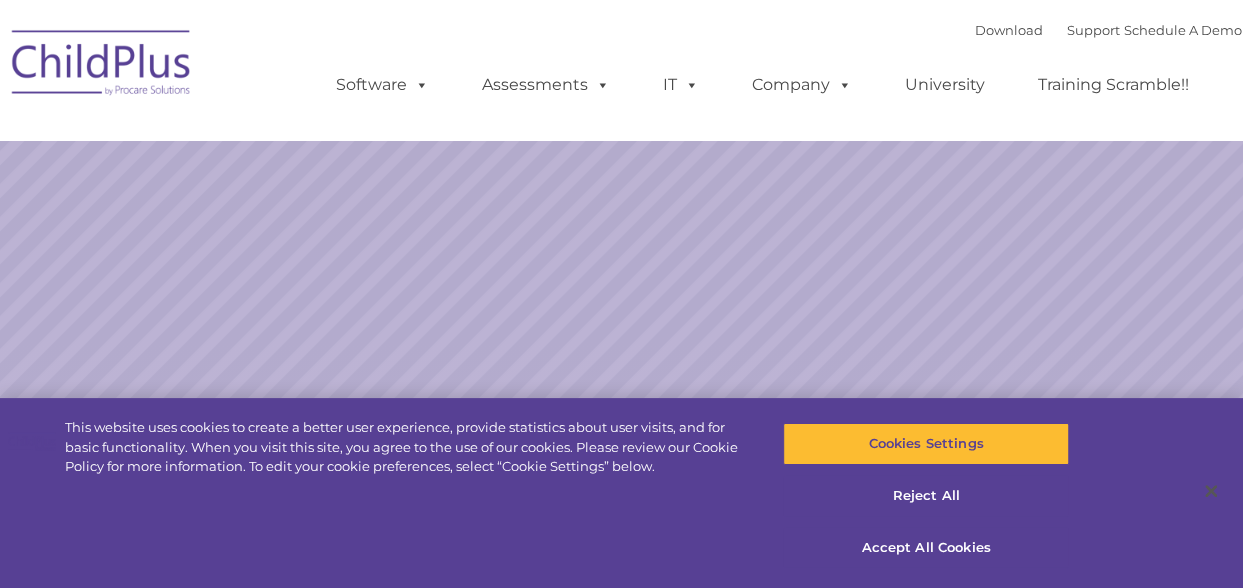 select on "MEDIUM" 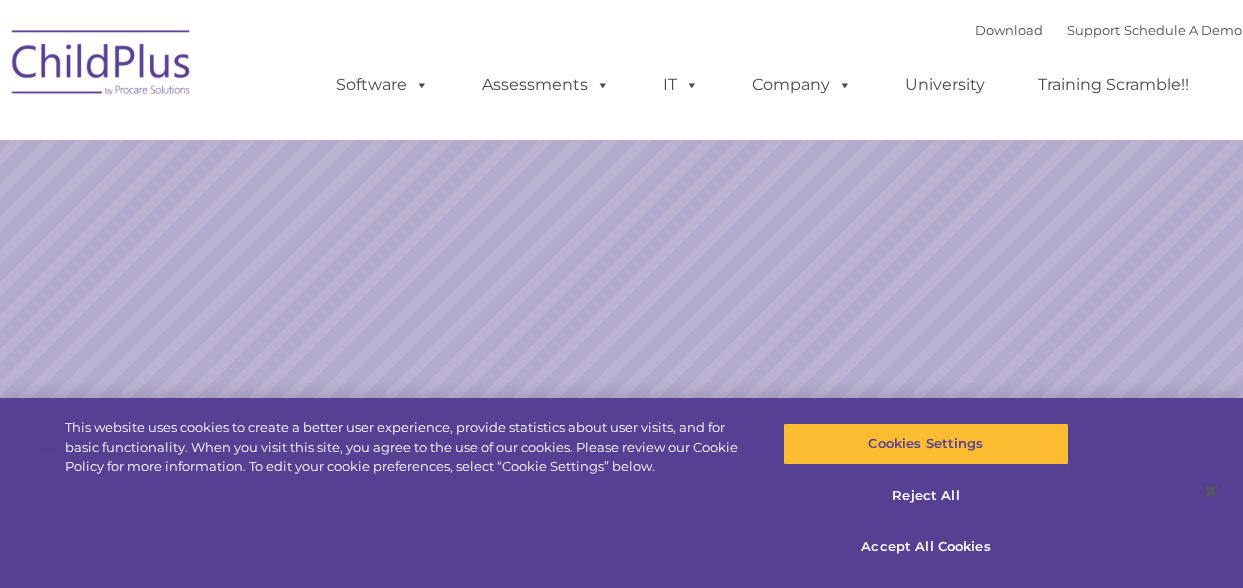 scroll, scrollTop: 0, scrollLeft: 0, axis: both 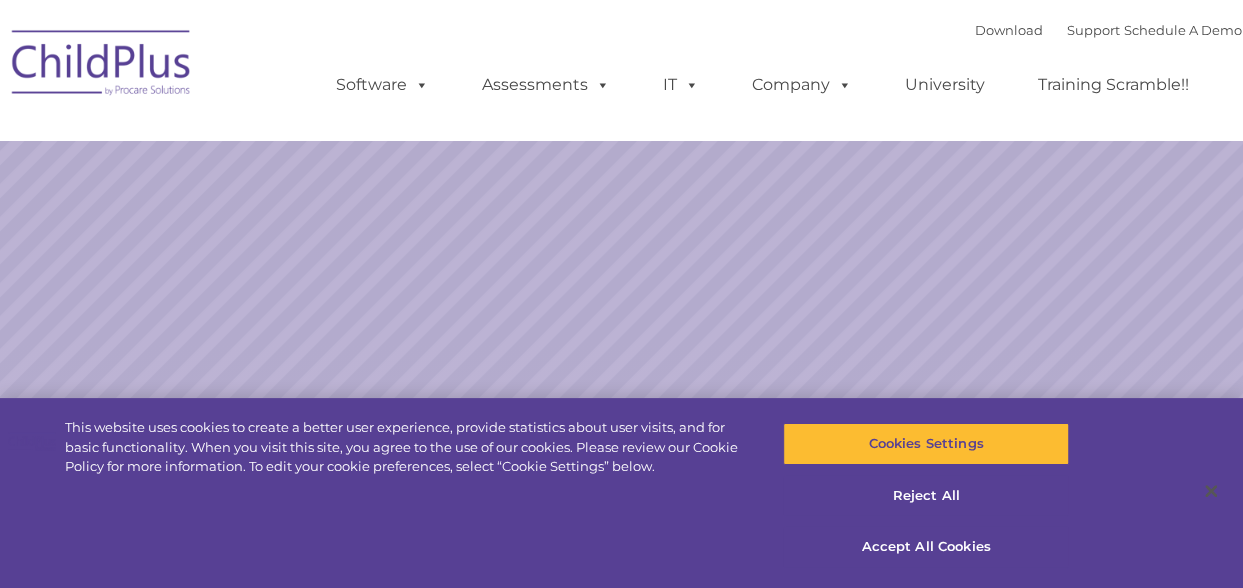 select on "MEDIUM" 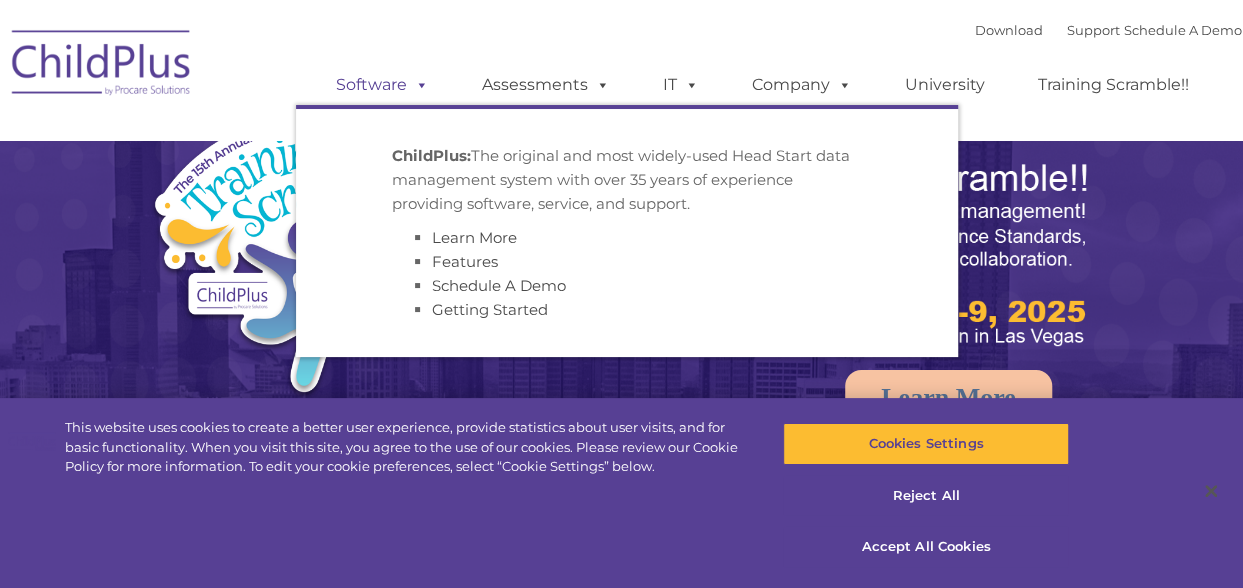 click at bounding box center (418, 84) 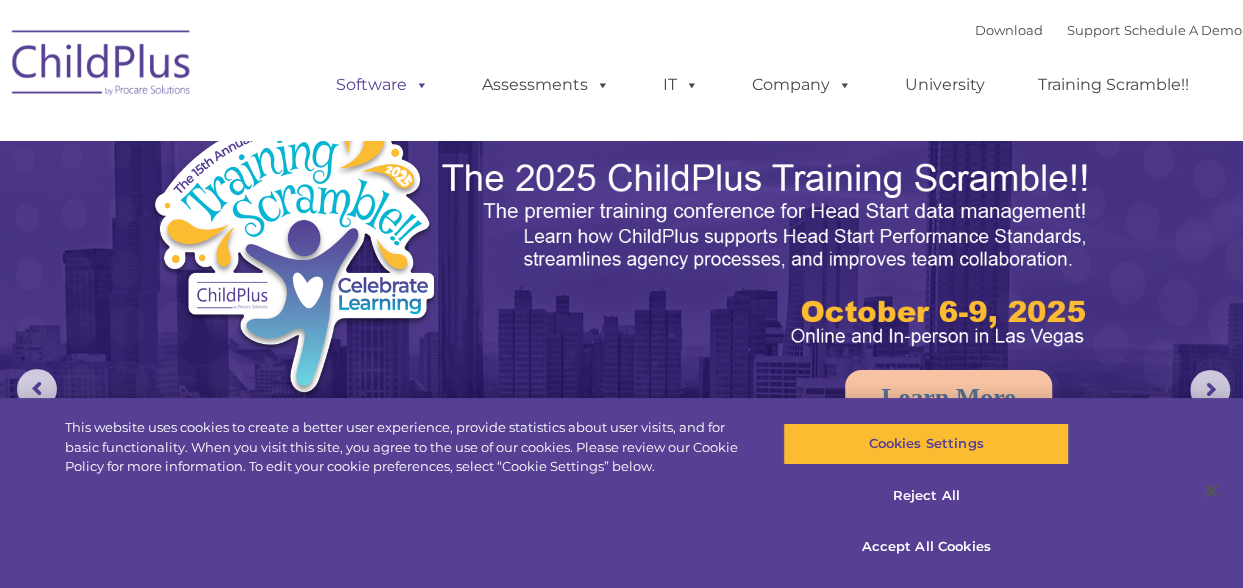 click at bounding box center (418, 84) 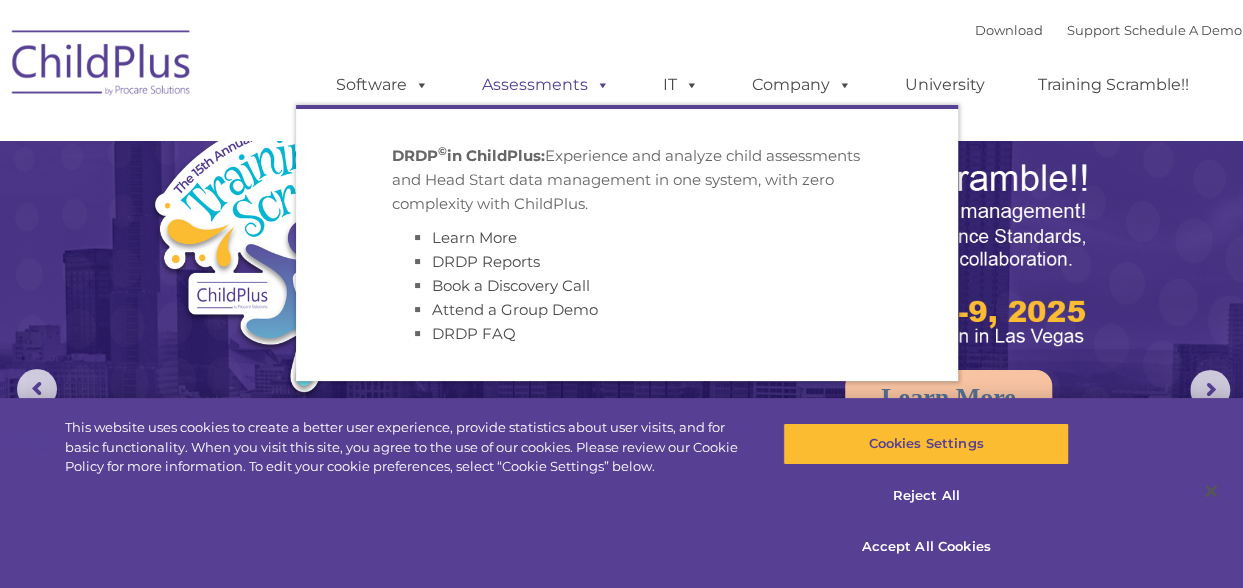 click at bounding box center [599, 84] 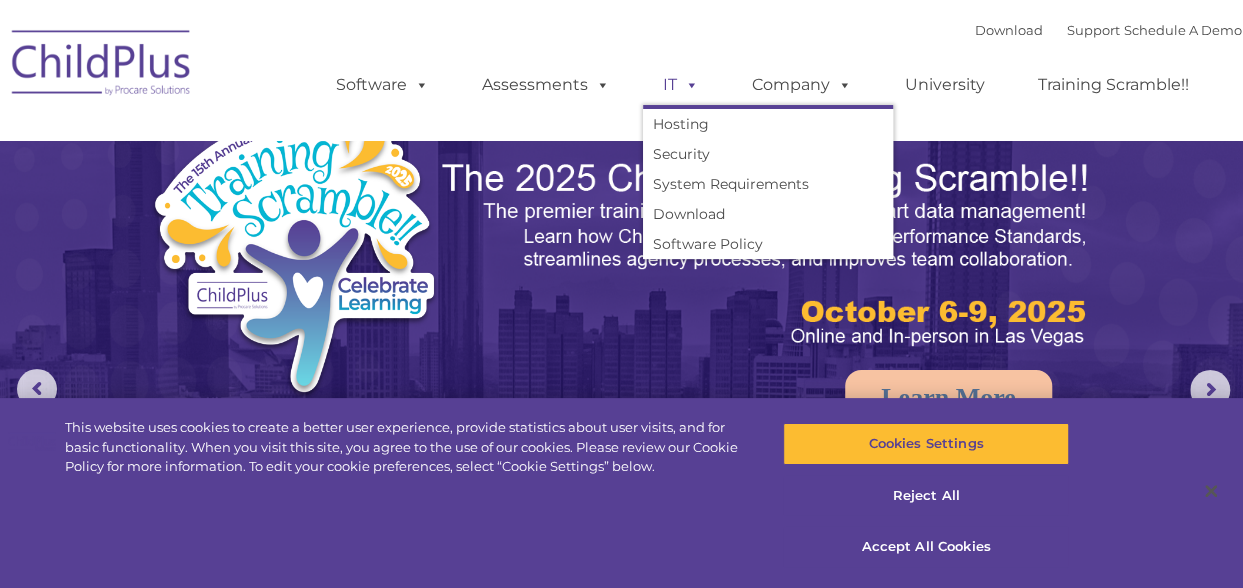 click at bounding box center (688, 84) 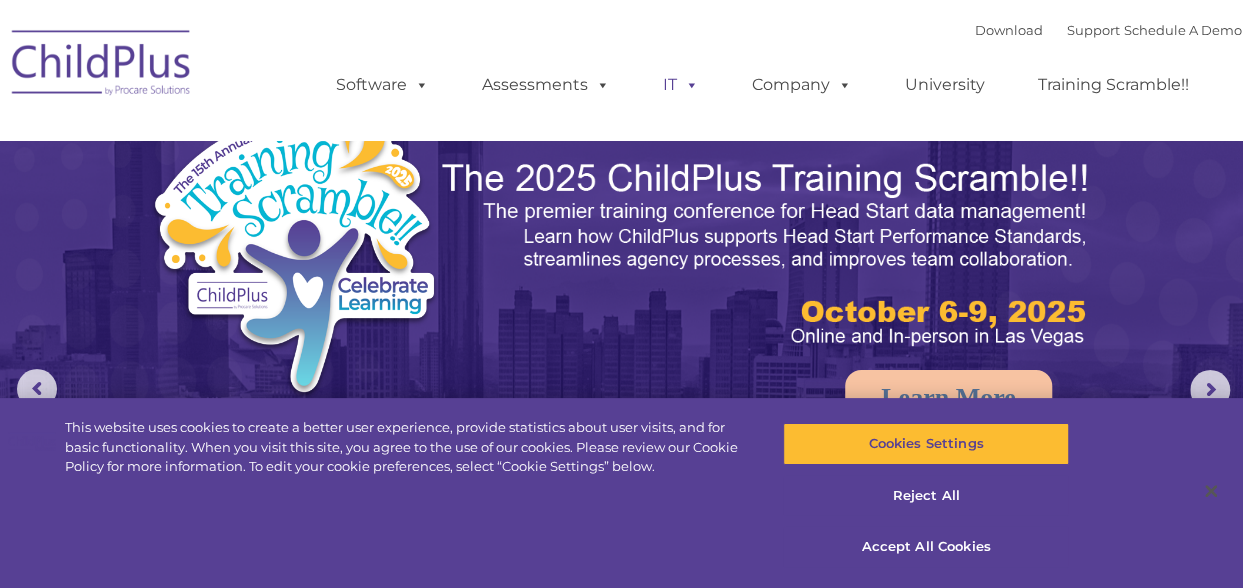 click at bounding box center (688, 84) 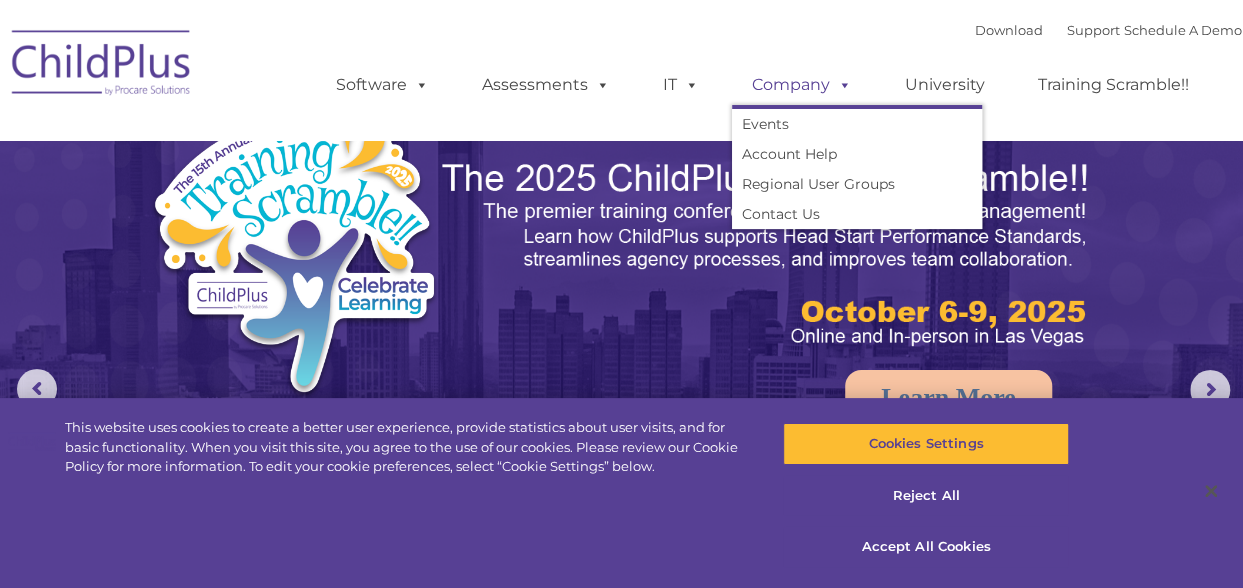 click at bounding box center (841, 84) 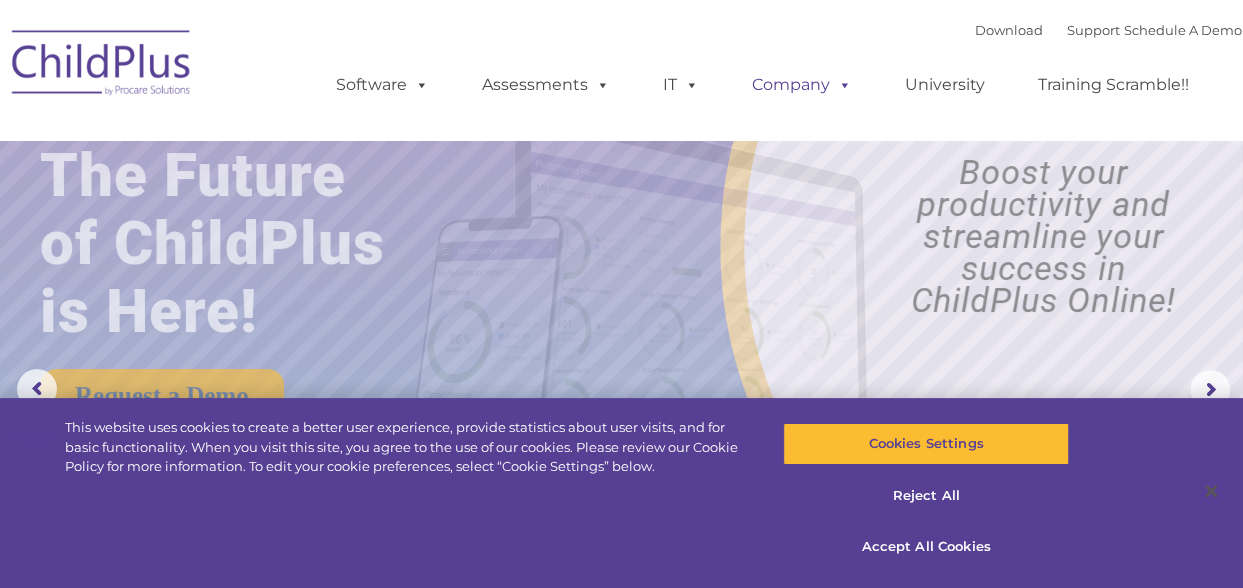 click at bounding box center (841, 84) 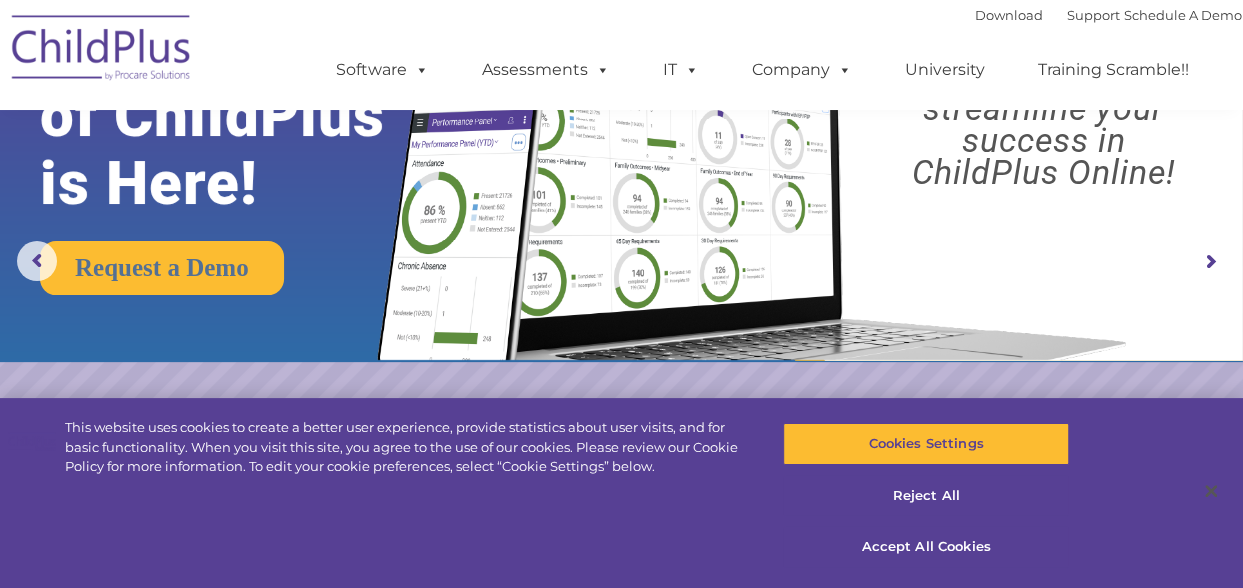scroll, scrollTop: 136, scrollLeft: 0, axis: vertical 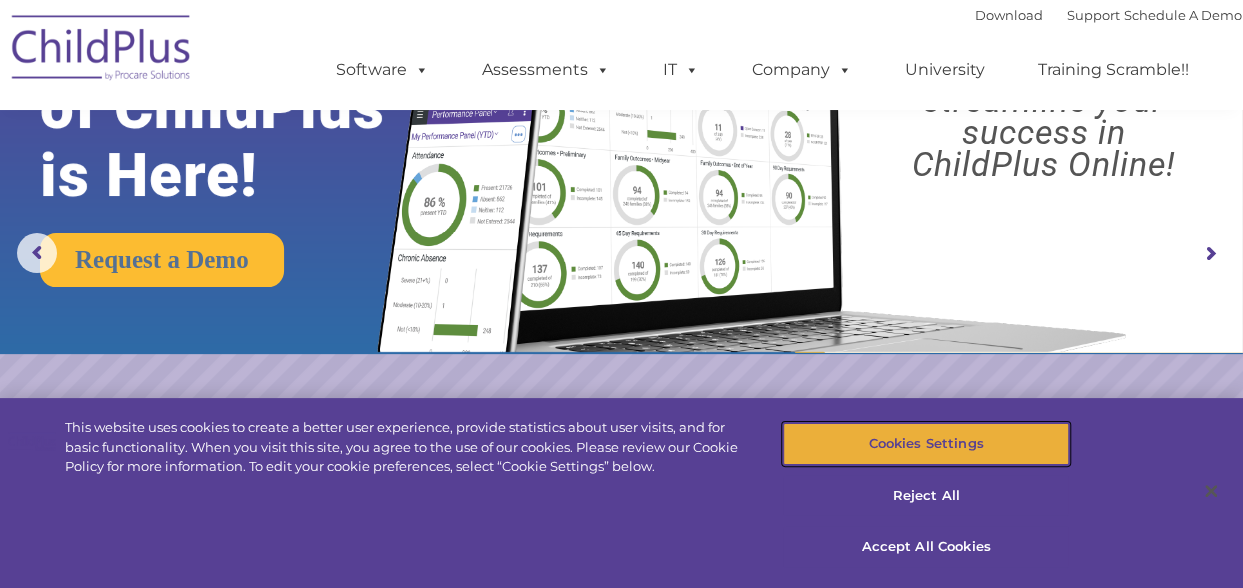 click on "Cookies Settings" at bounding box center (926, 444) 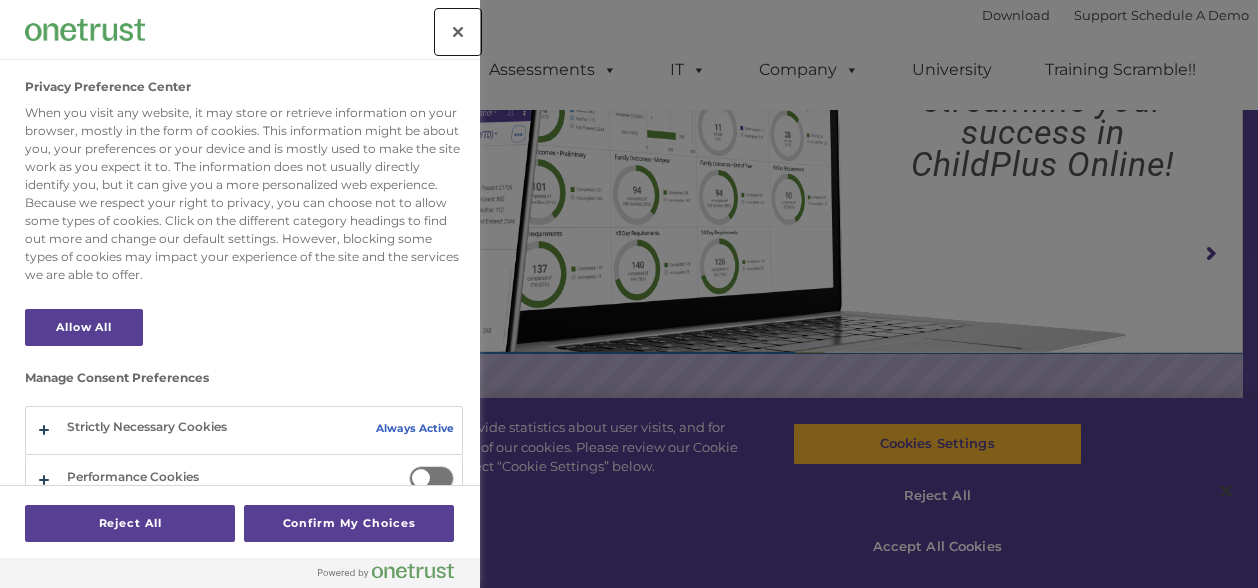 click at bounding box center (458, 32) 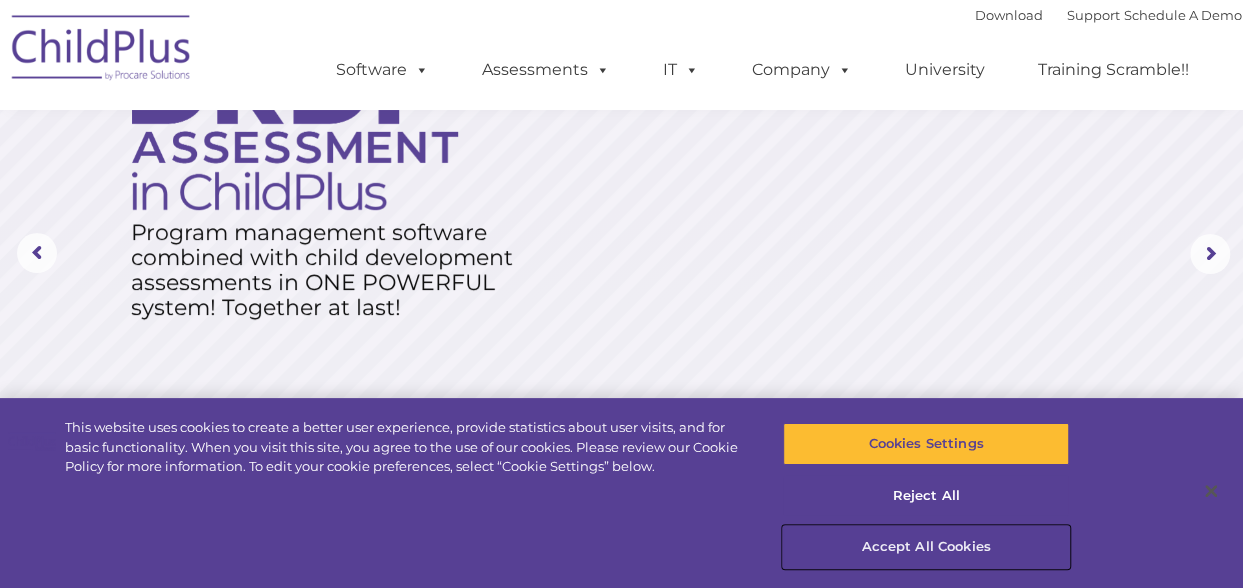 click on "Accept All Cookies" at bounding box center (926, 547) 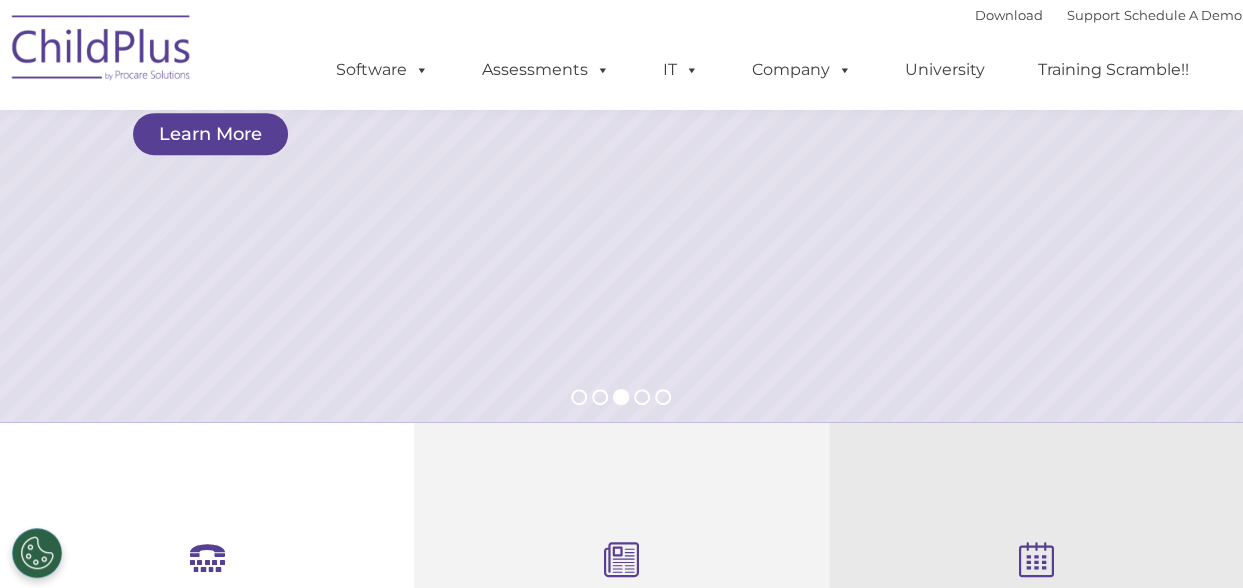 scroll, scrollTop: 0, scrollLeft: 0, axis: both 